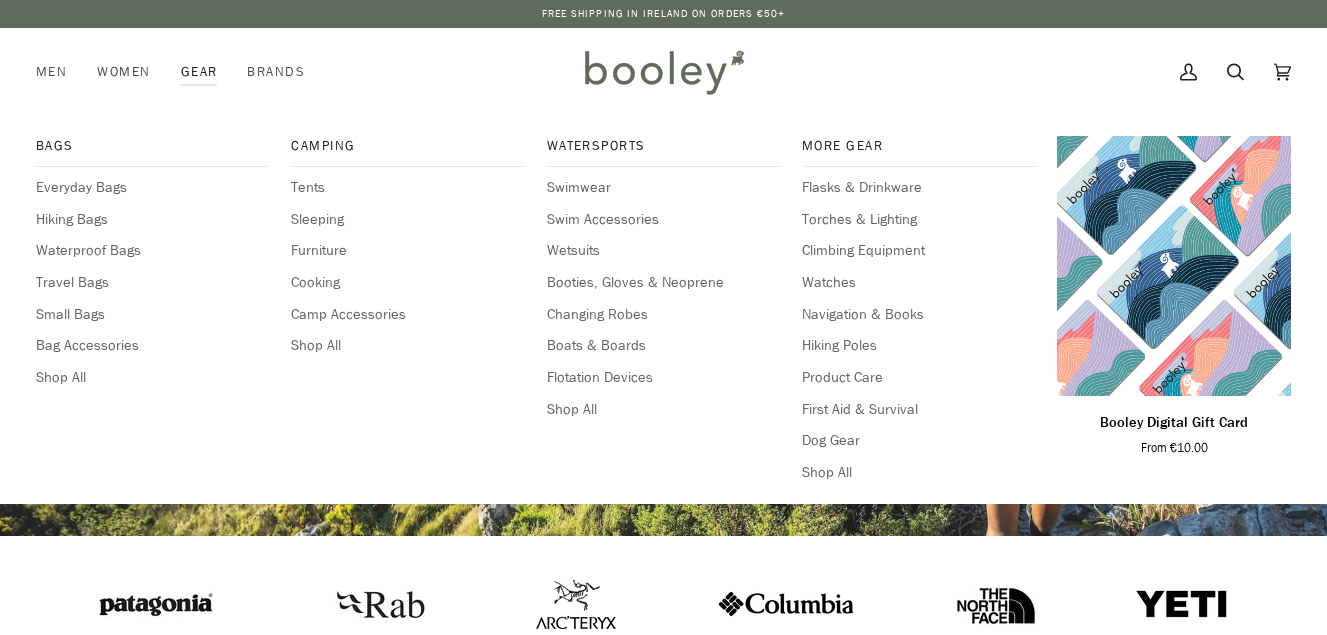 scroll, scrollTop: 0, scrollLeft: 0, axis: both 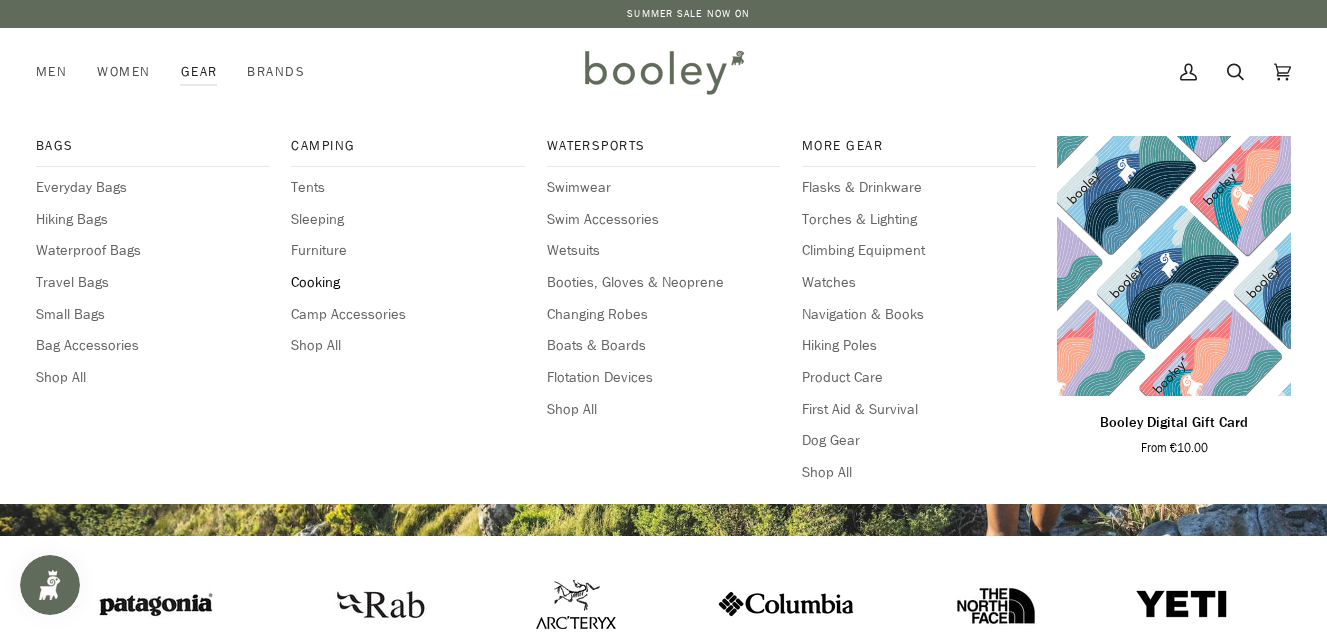 click on "Cooking" at bounding box center (408, 283) 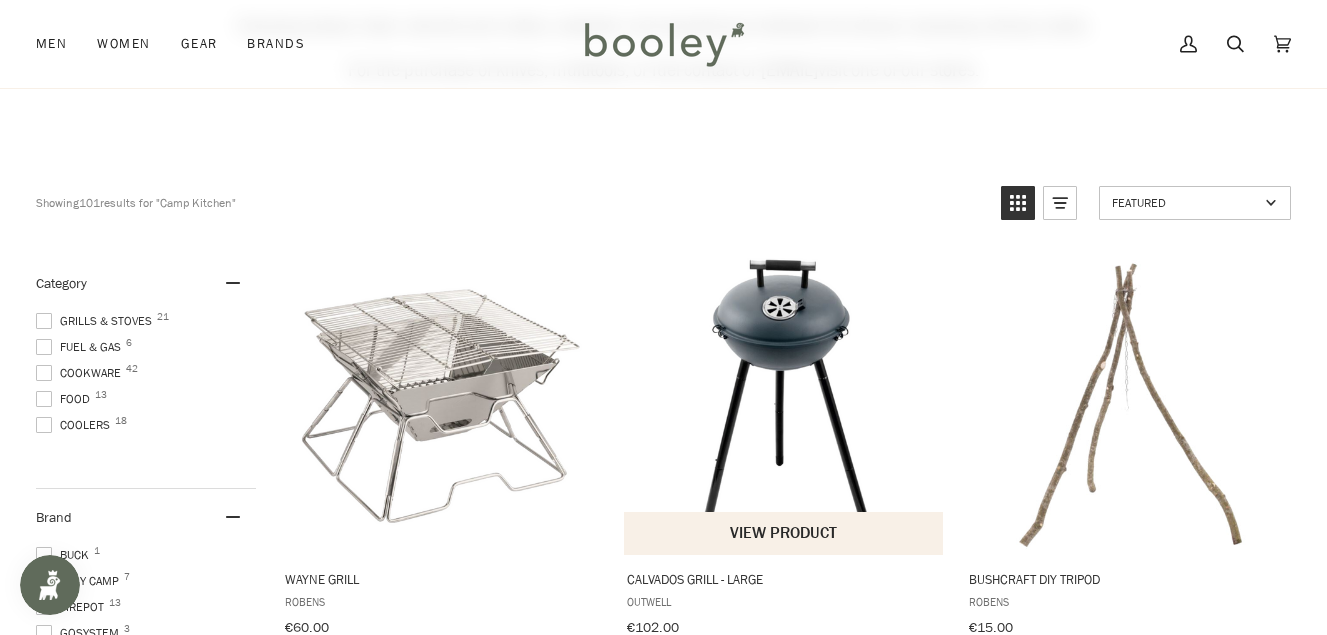 scroll, scrollTop: 200, scrollLeft: 0, axis: vertical 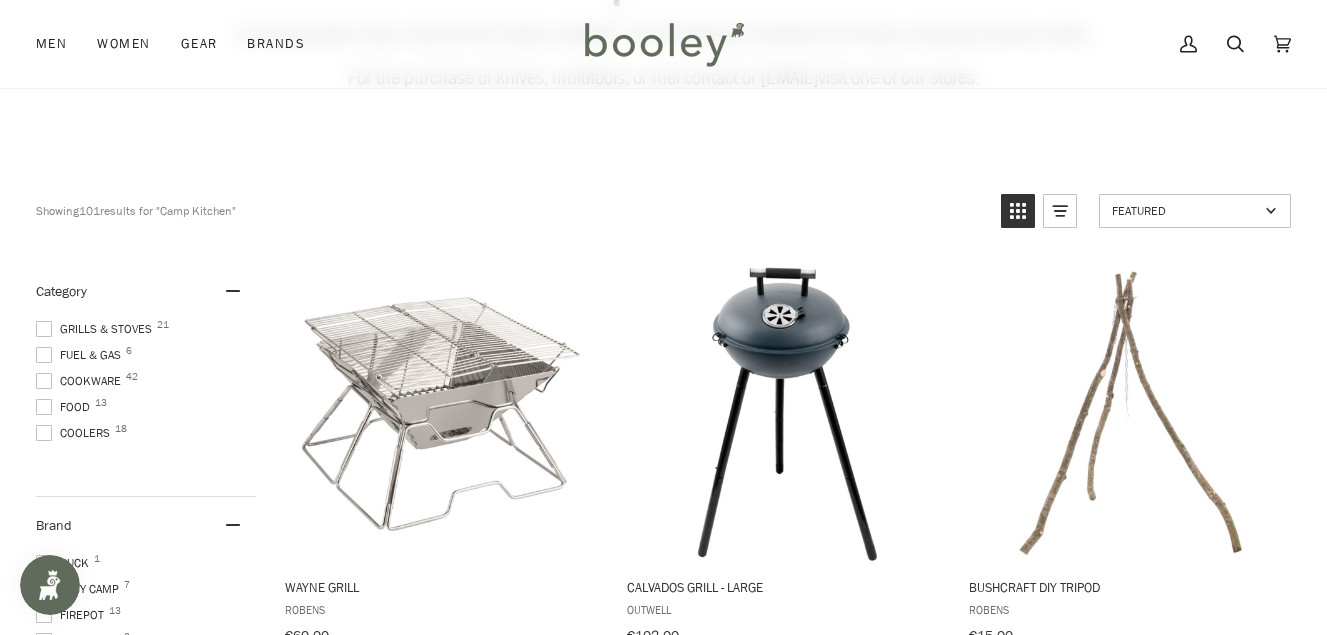 click on "Fuel & Gas 6" at bounding box center (81, 355) 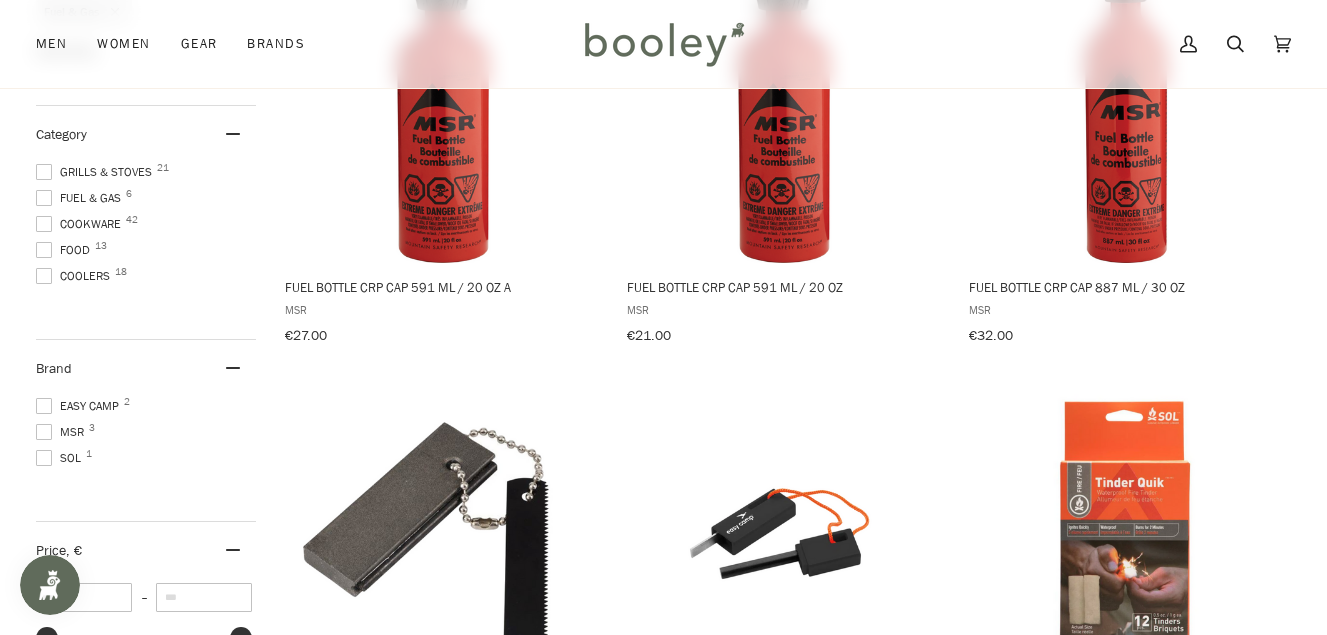 scroll, scrollTop: 400, scrollLeft: 0, axis: vertical 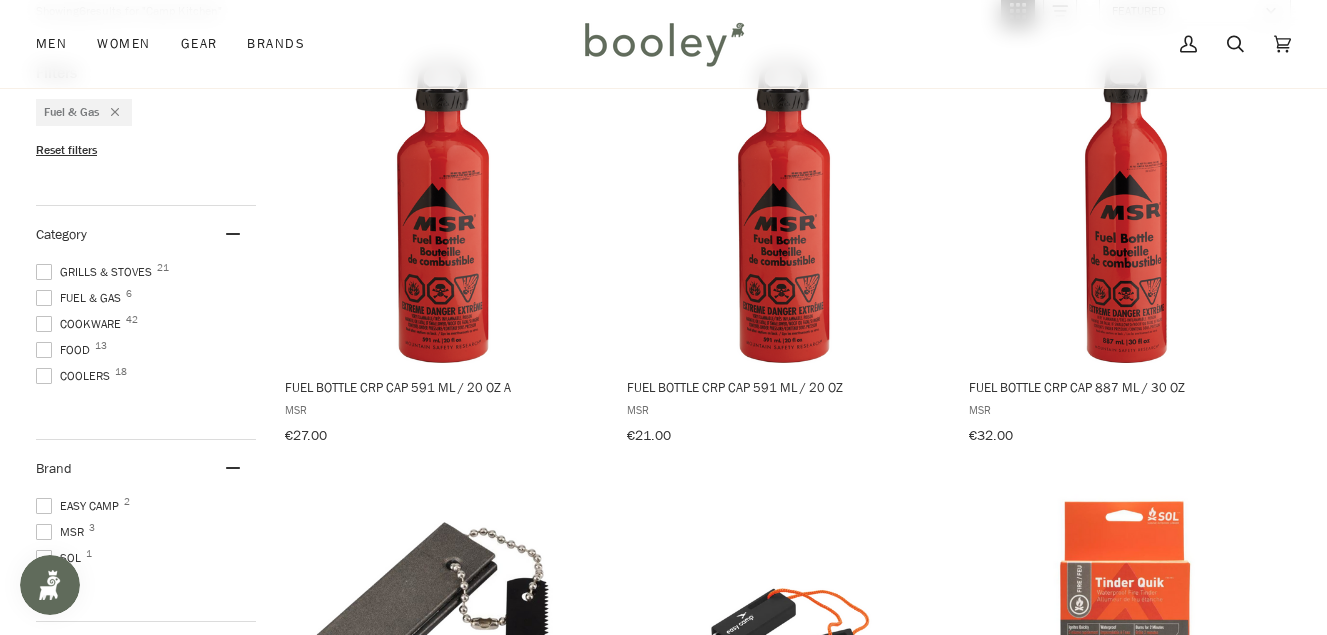 click on "Cookware 42" at bounding box center [81, 324] 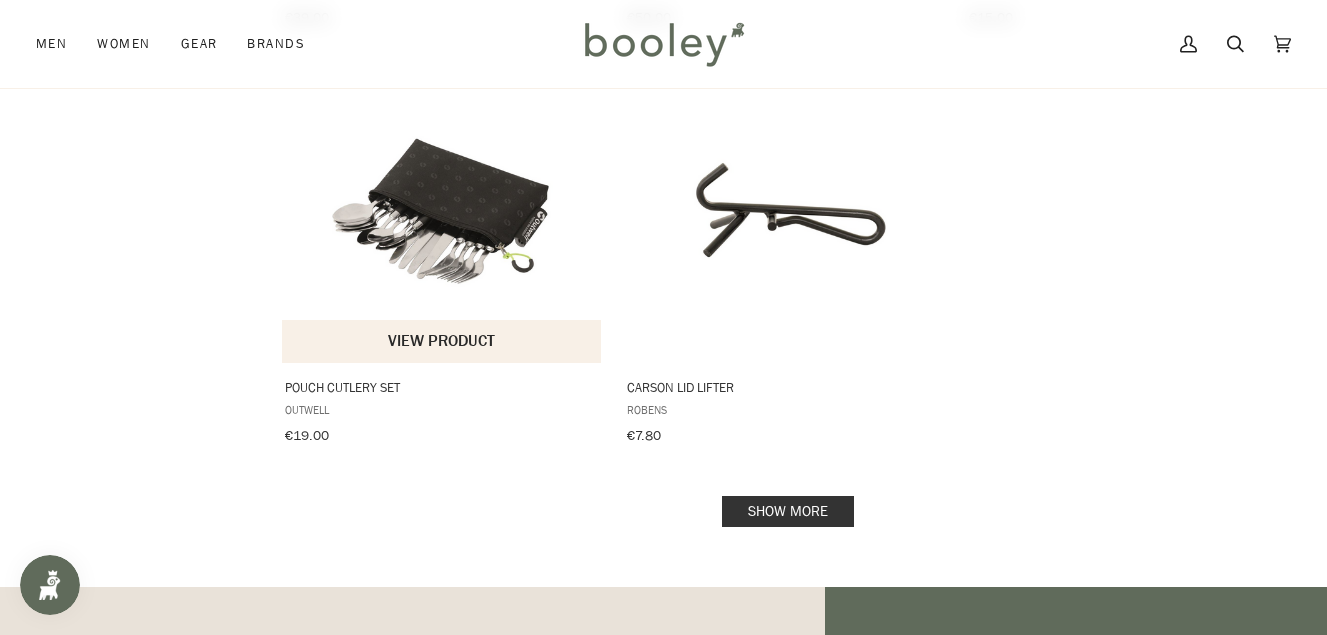 scroll, scrollTop: 3200, scrollLeft: 0, axis: vertical 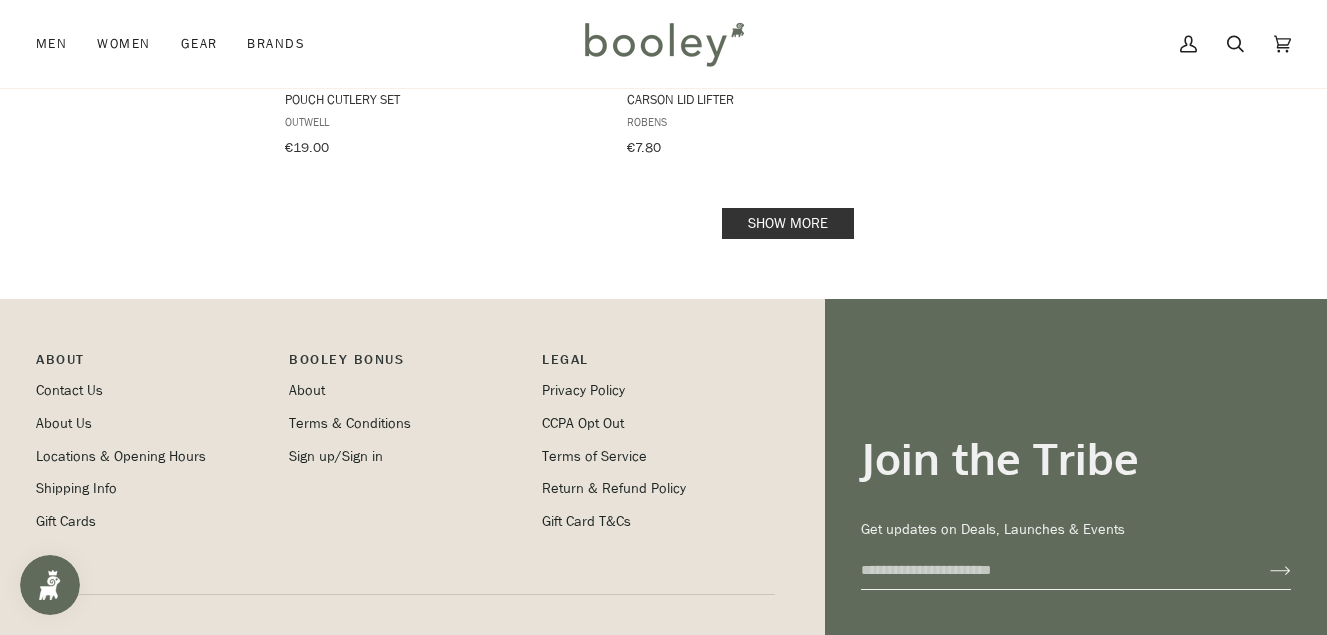 click on "Show more" at bounding box center (788, 223) 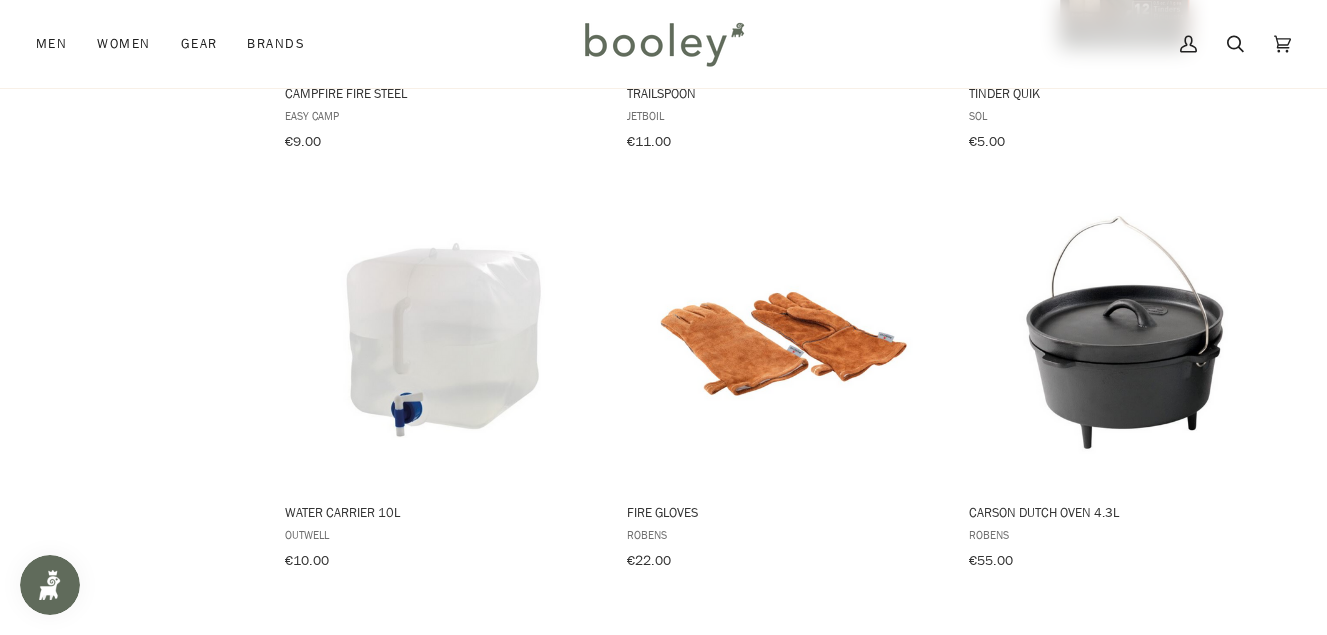 scroll, scrollTop: 5800, scrollLeft: 0, axis: vertical 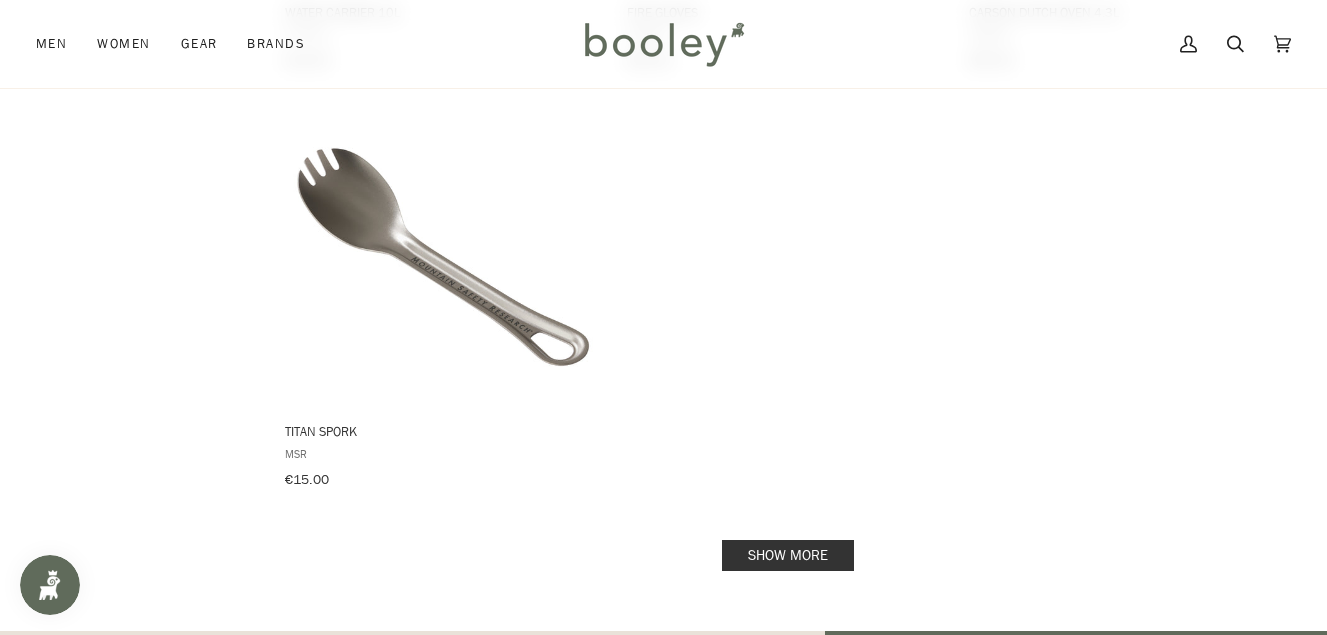 click on "Show more" at bounding box center (788, 555) 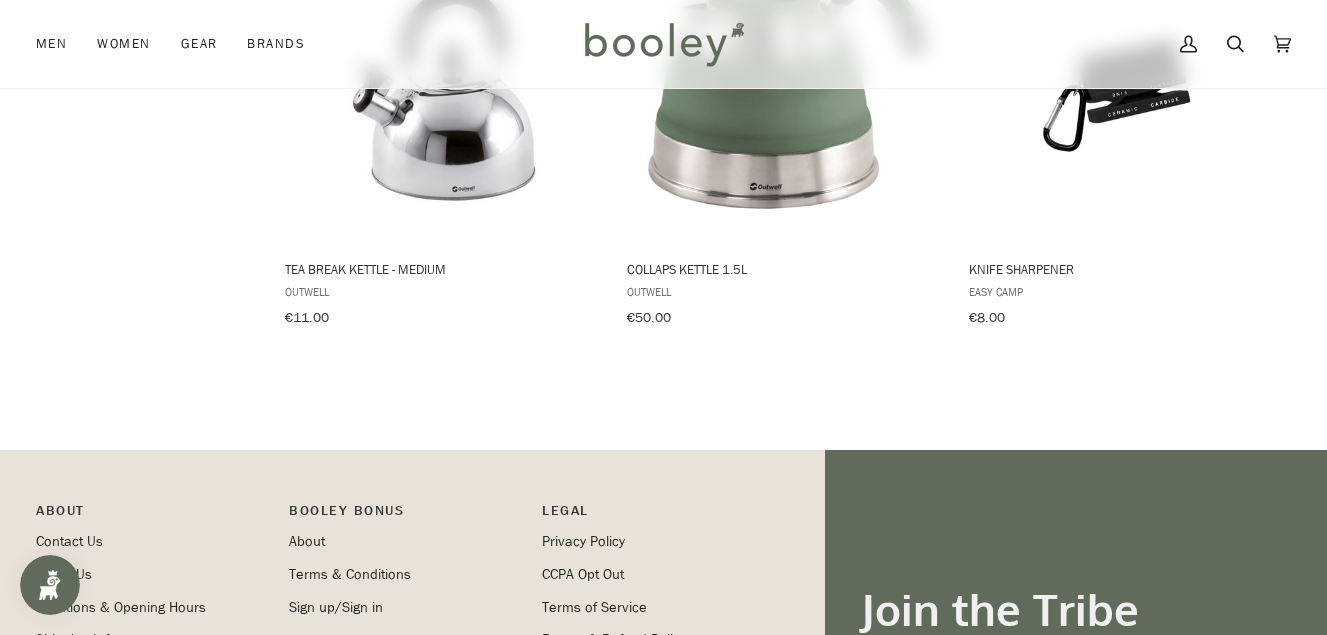 scroll, scrollTop: 6800, scrollLeft: 0, axis: vertical 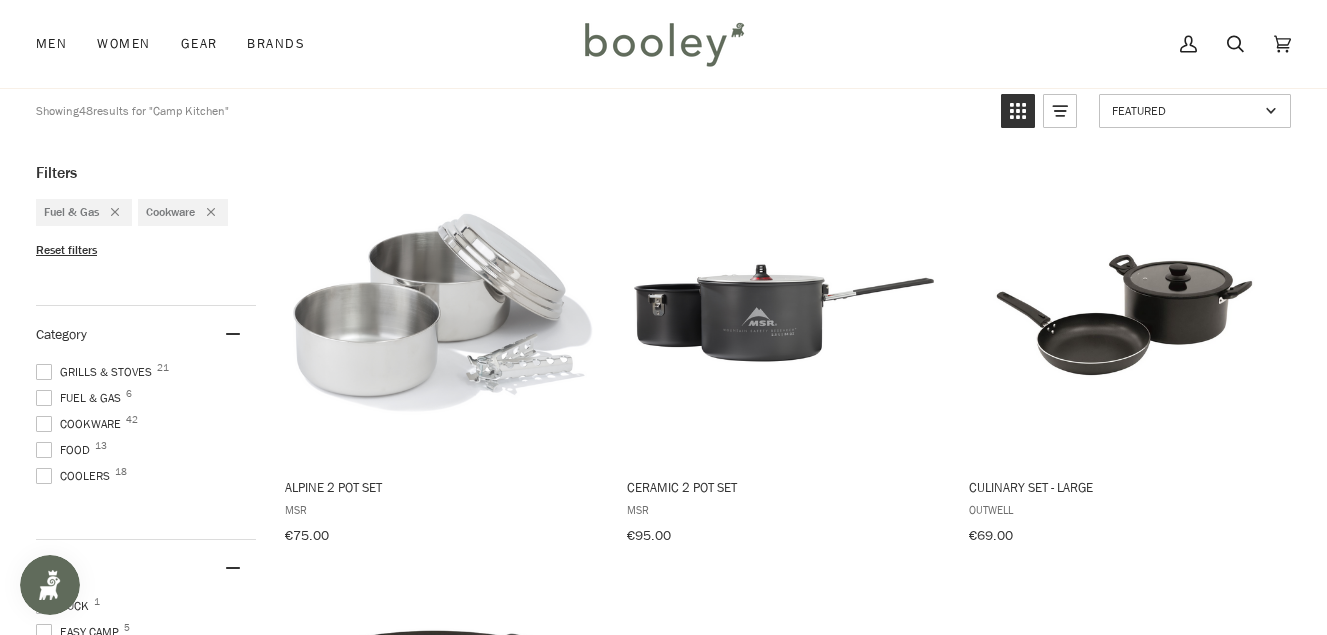 click at bounding box center [44, 398] 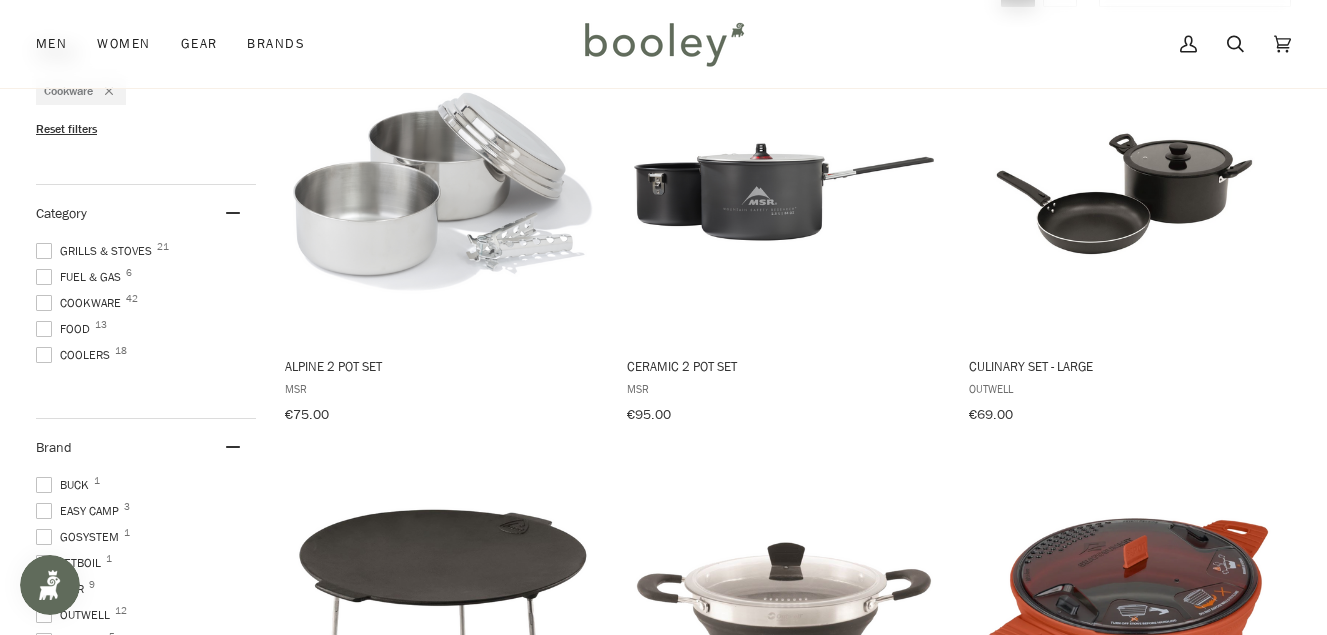scroll, scrollTop: 400, scrollLeft: 0, axis: vertical 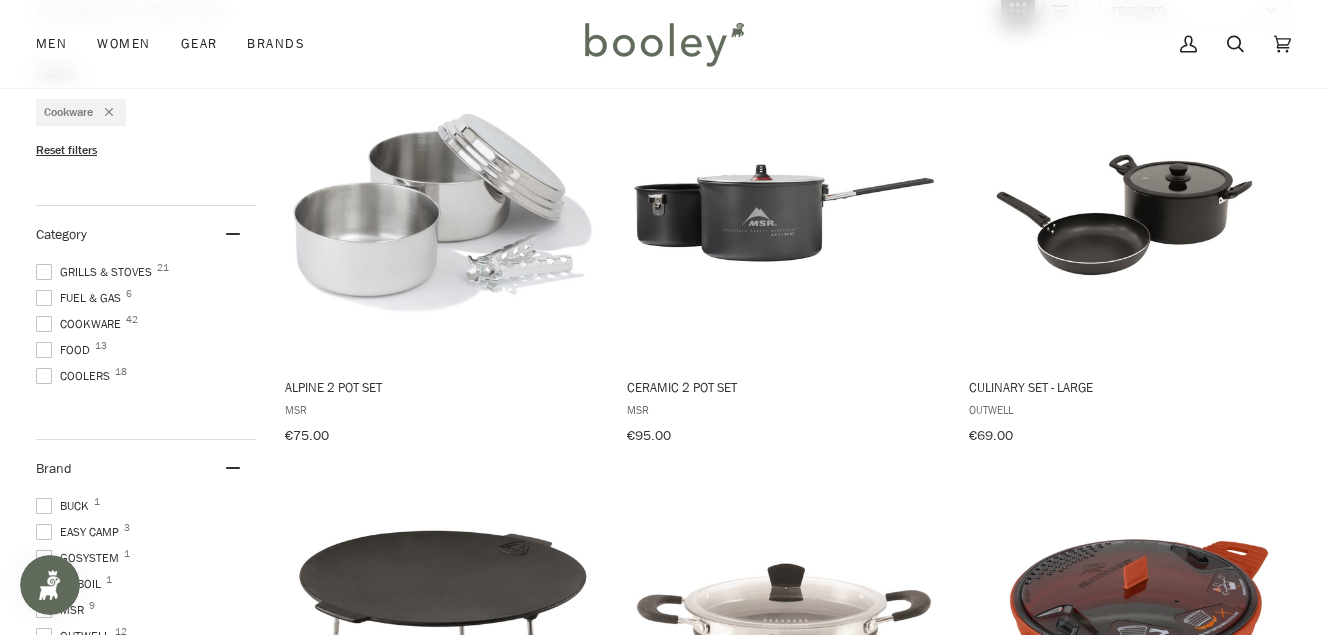 click at bounding box center [44, 324] 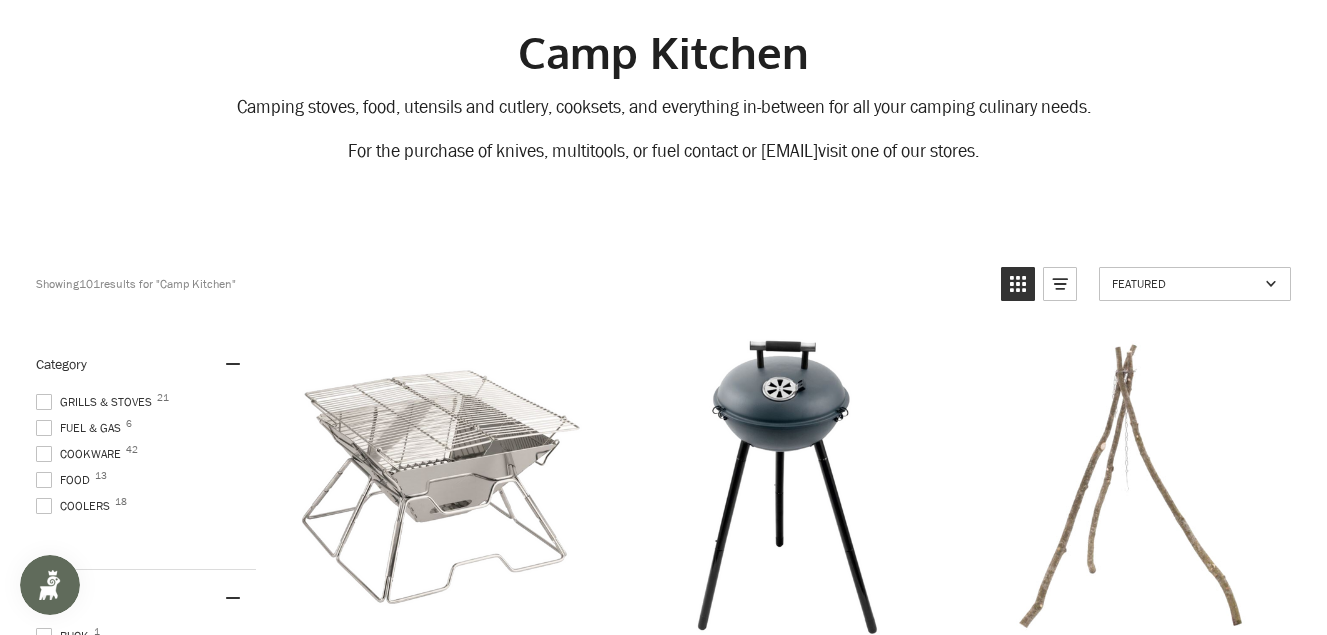 scroll, scrollTop: 300, scrollLeft: 0, axis: vertical 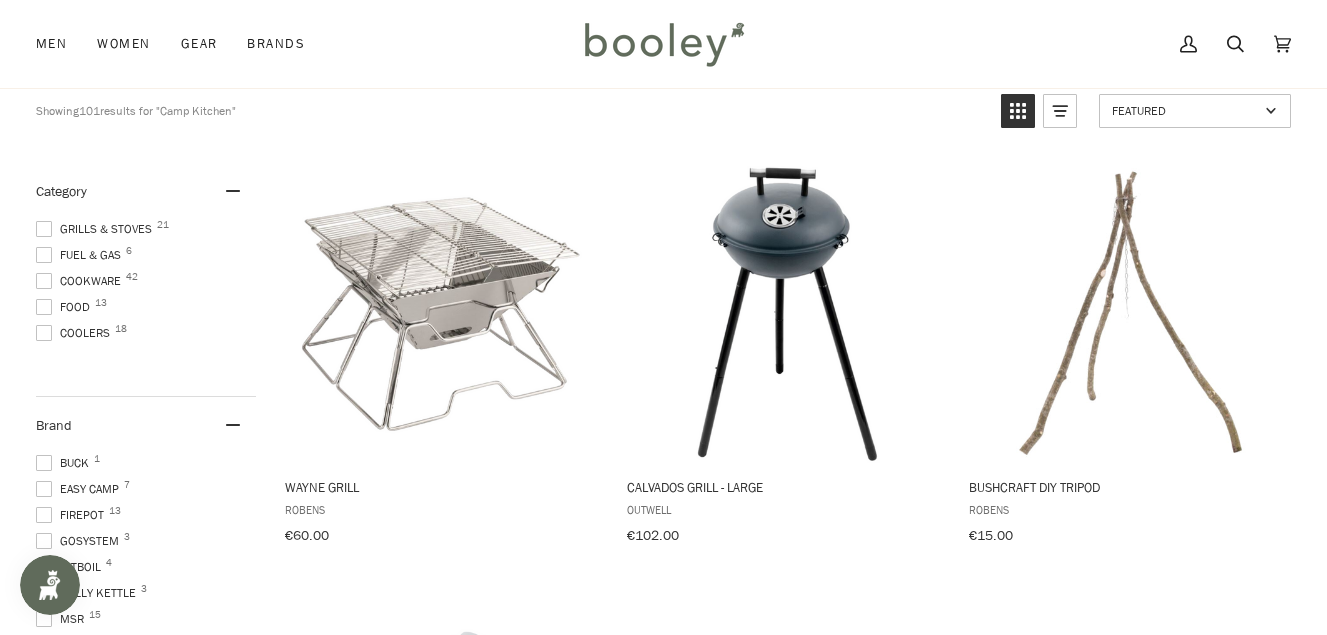 click at bounding box center [44, 229] 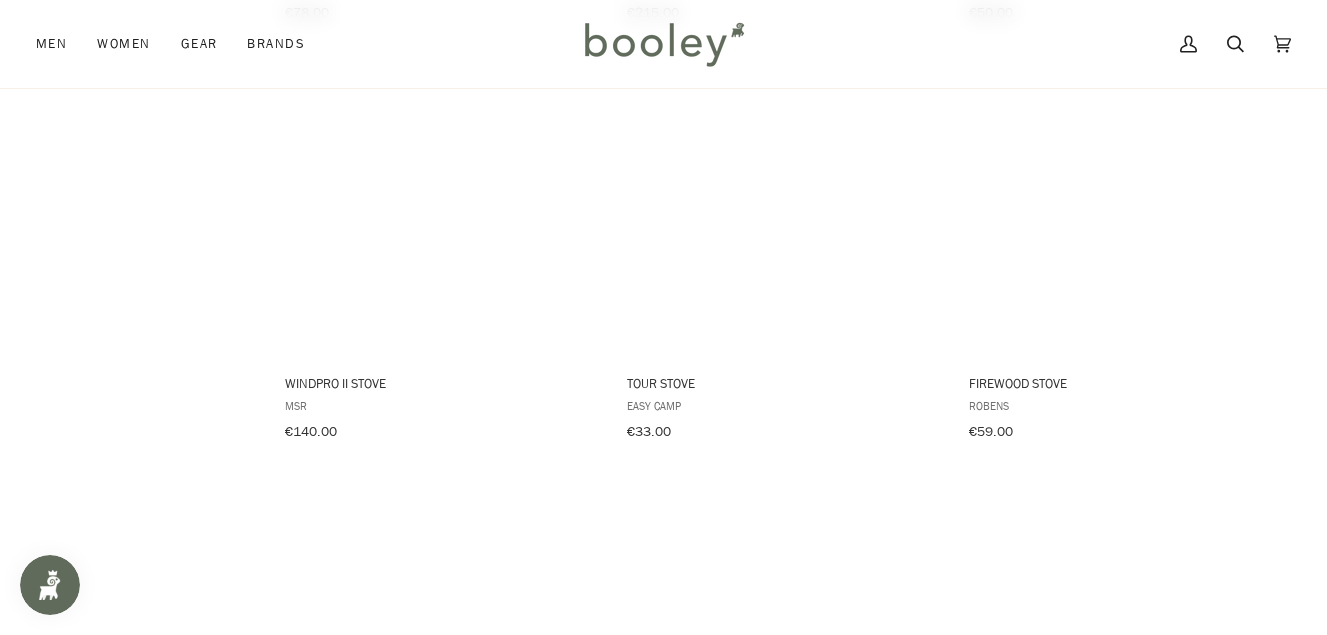 scroll, scrollTop: 2500, scrollLeft: 0, axis: vertical 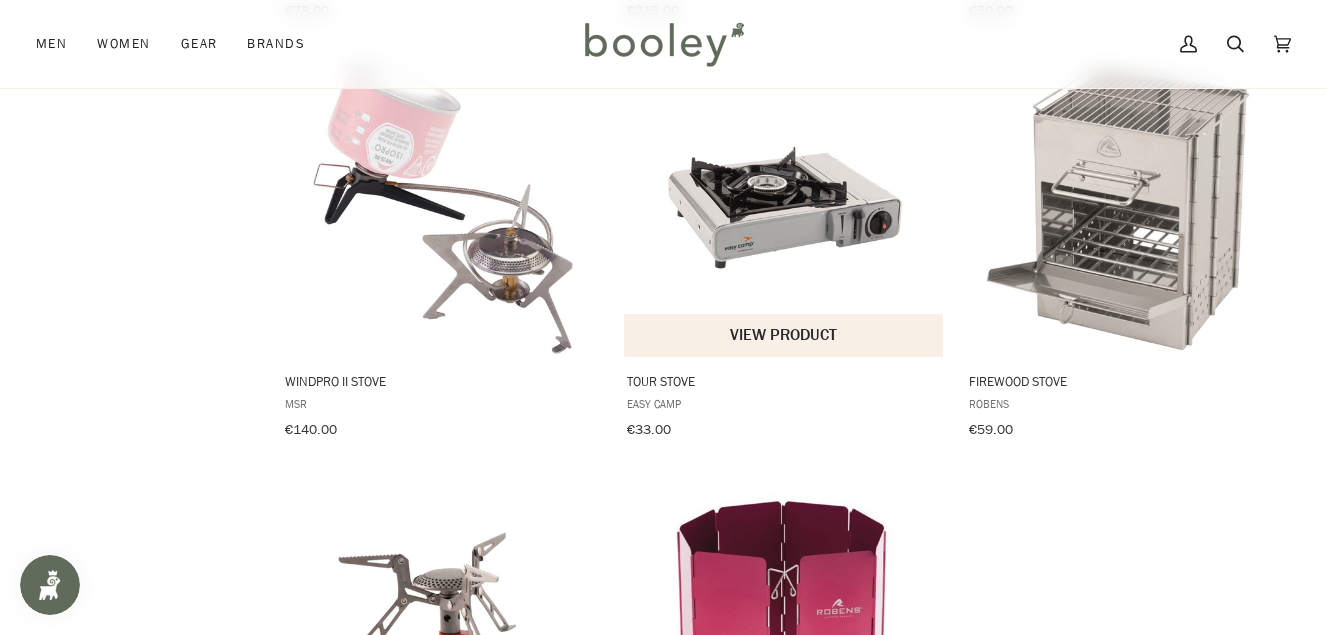 click at bounding box center (784, 207) 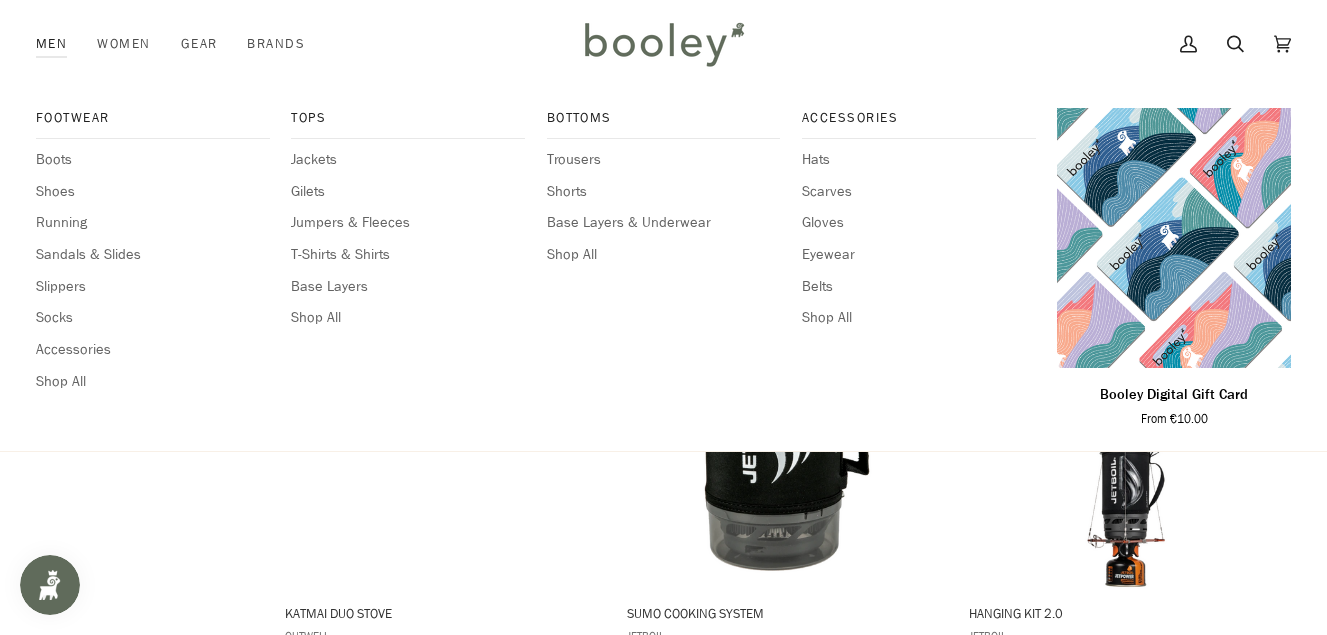 scroll, scrollTop: 1800, scrollLeft: 0, axis: vertical 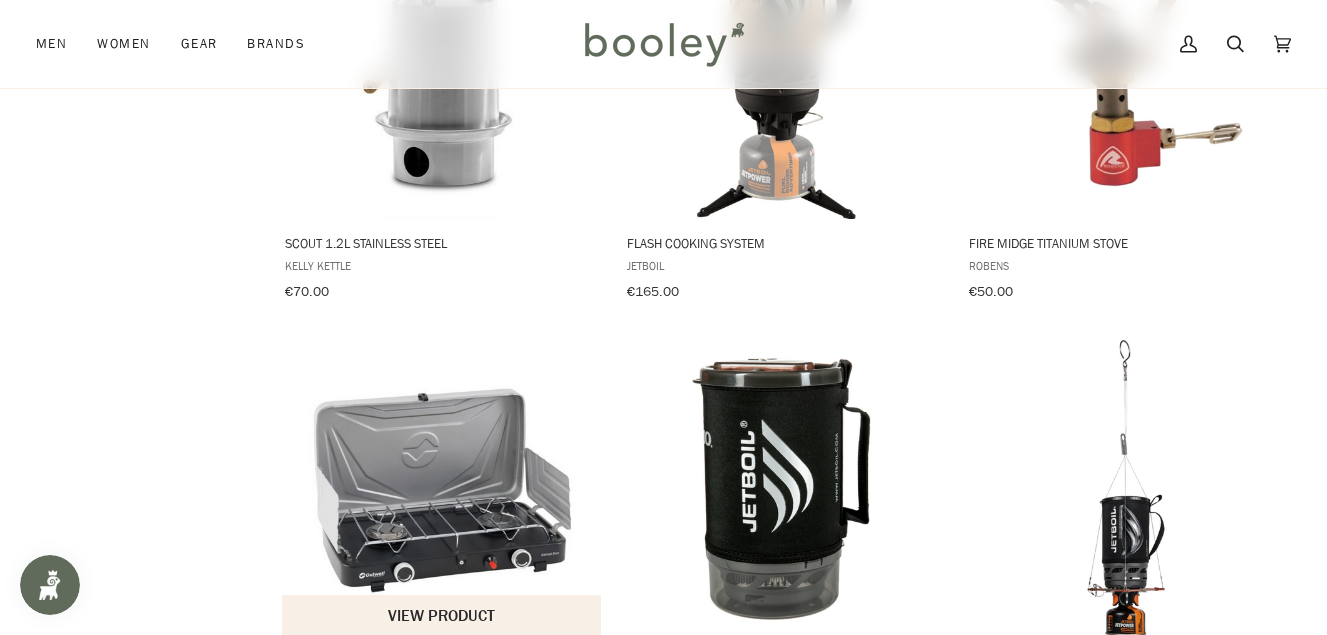 click at bounding box center (443, 488) 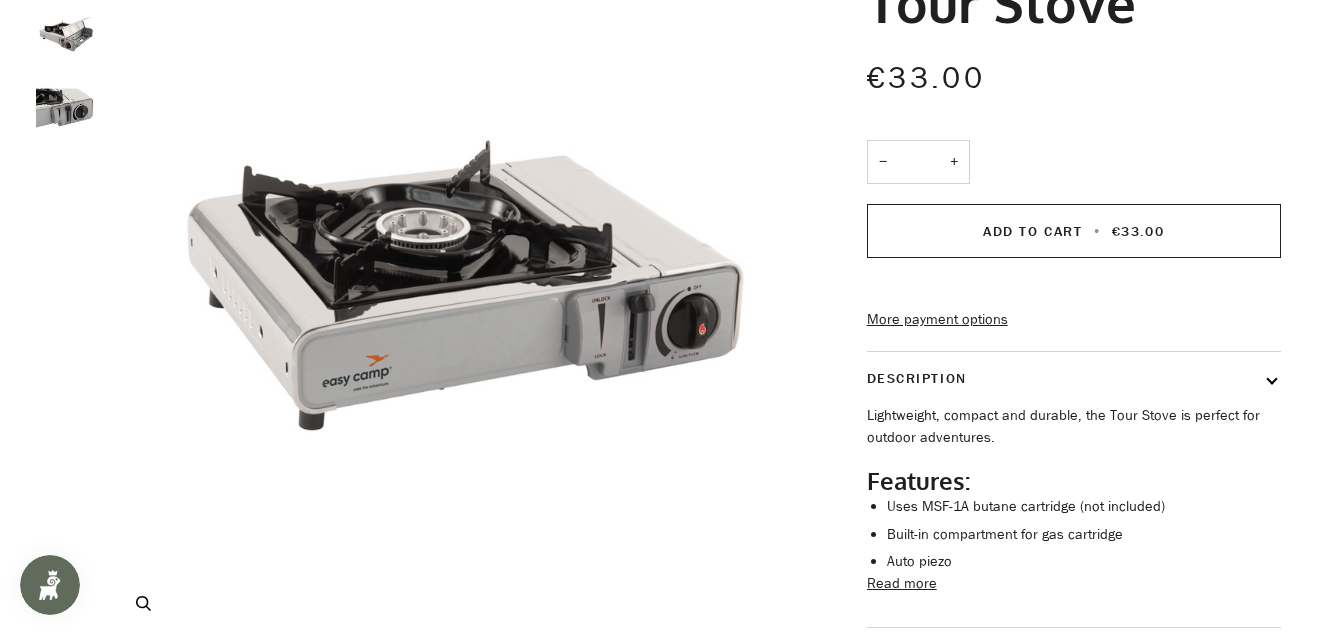 scroll, scrollTop: 500, scrollLeft: 0, axis: vertical 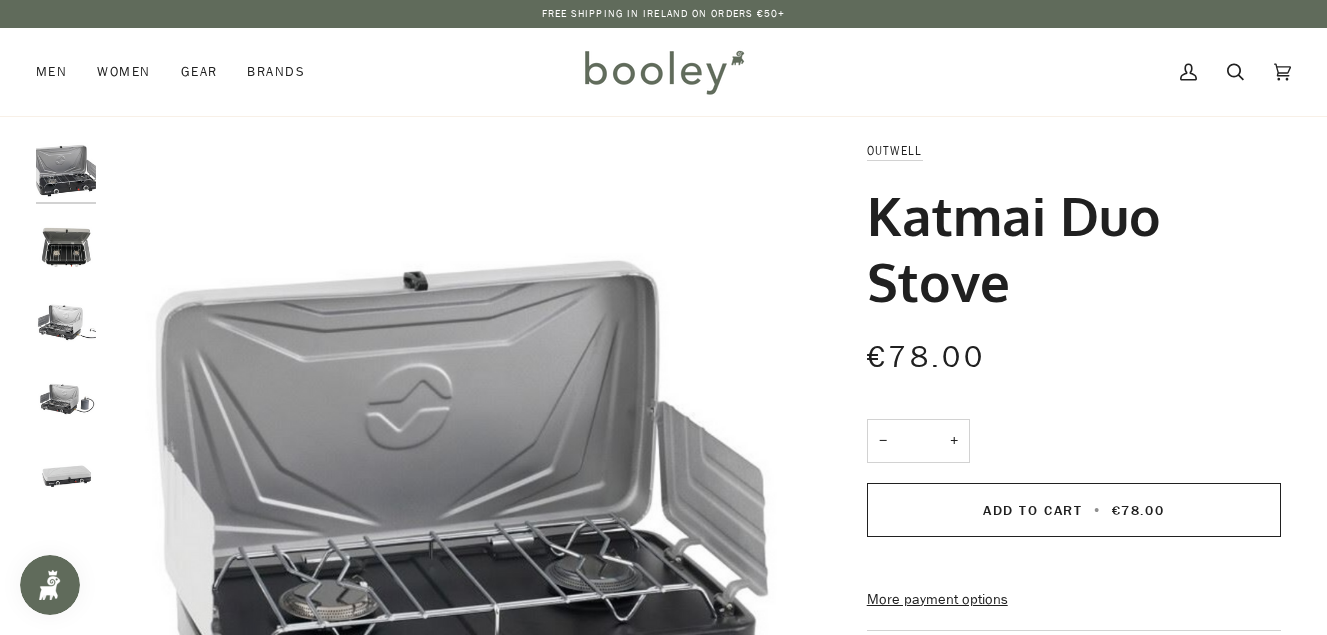 click at bounding box center [66, 170] 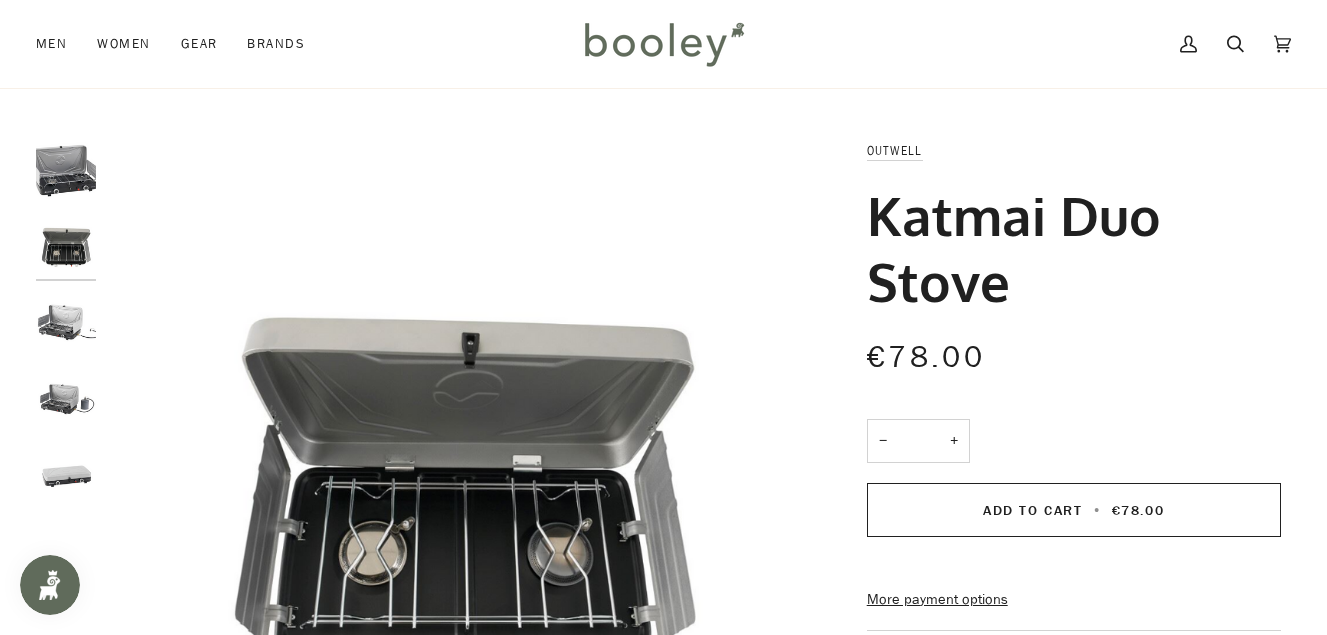 scroll, scrollTop: 100, scrollLeft: 0, axis: vertical 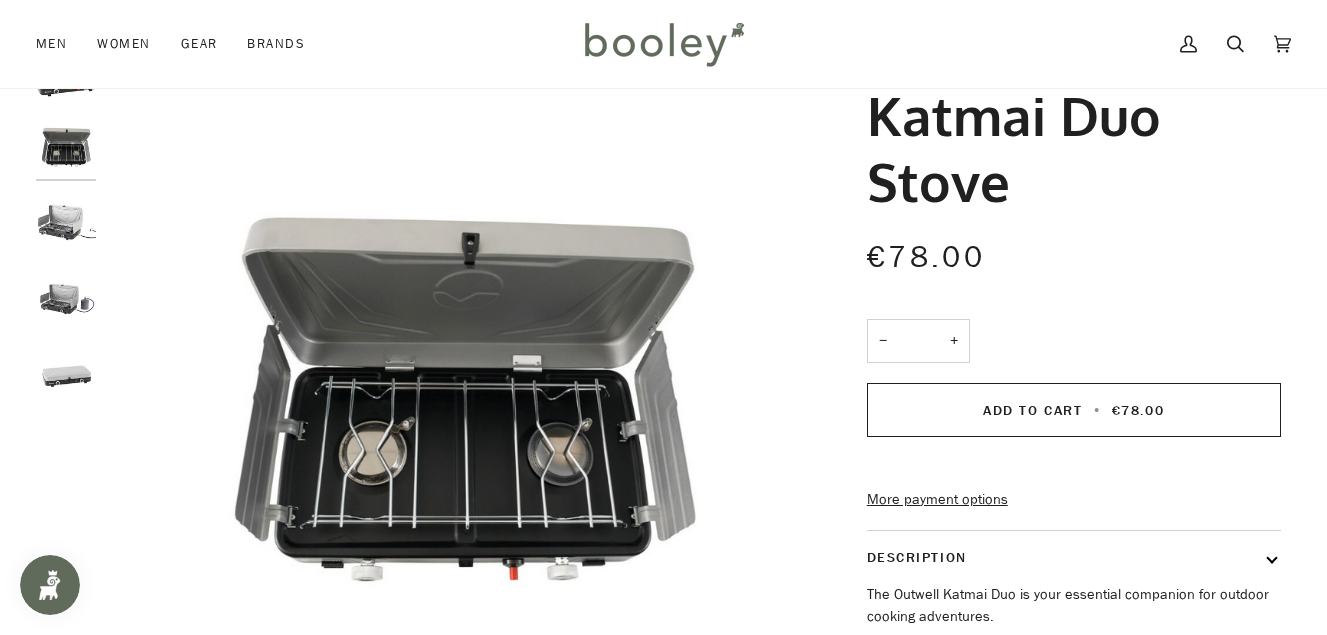 click at bounding box center (66, 223) 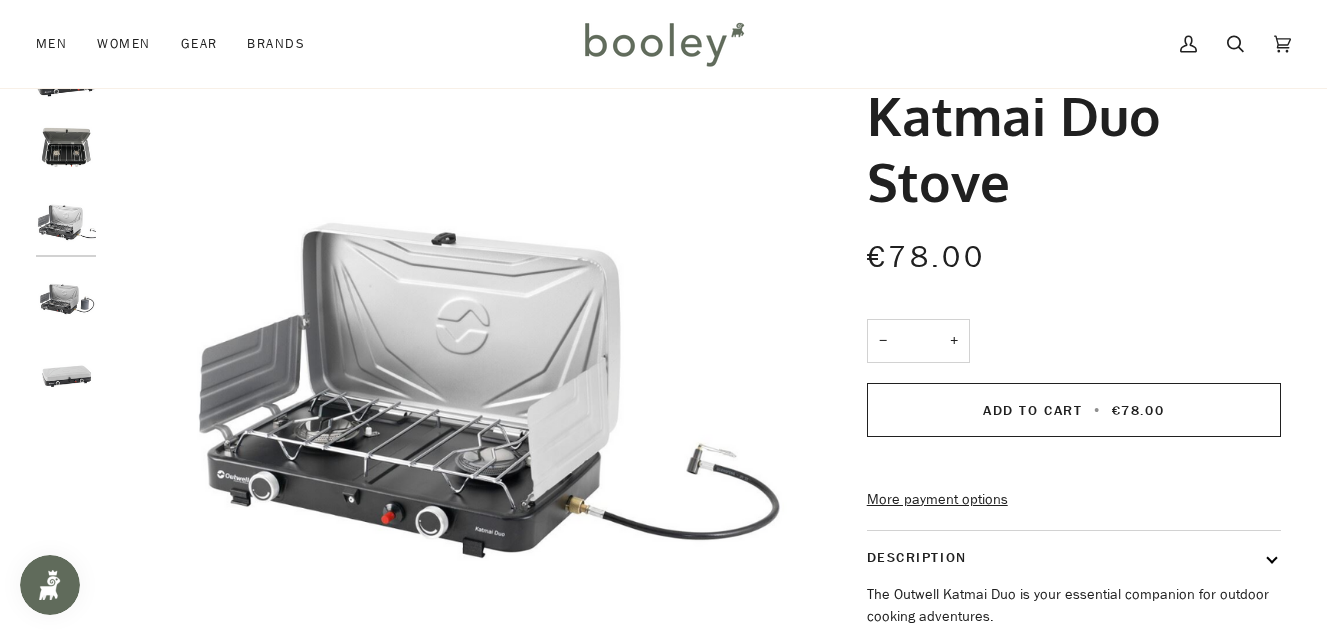 click at bounding box center [66, 300] 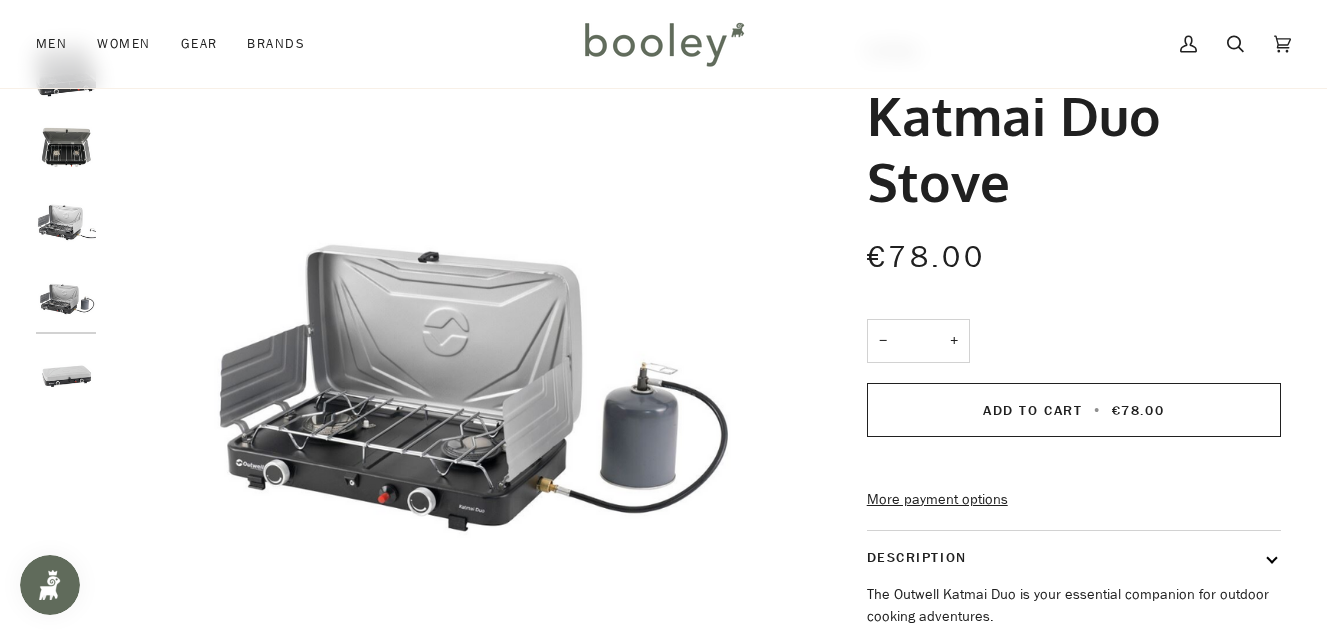 scroll, scrollTop: 200, scrollLeft: 0, axis: vertical 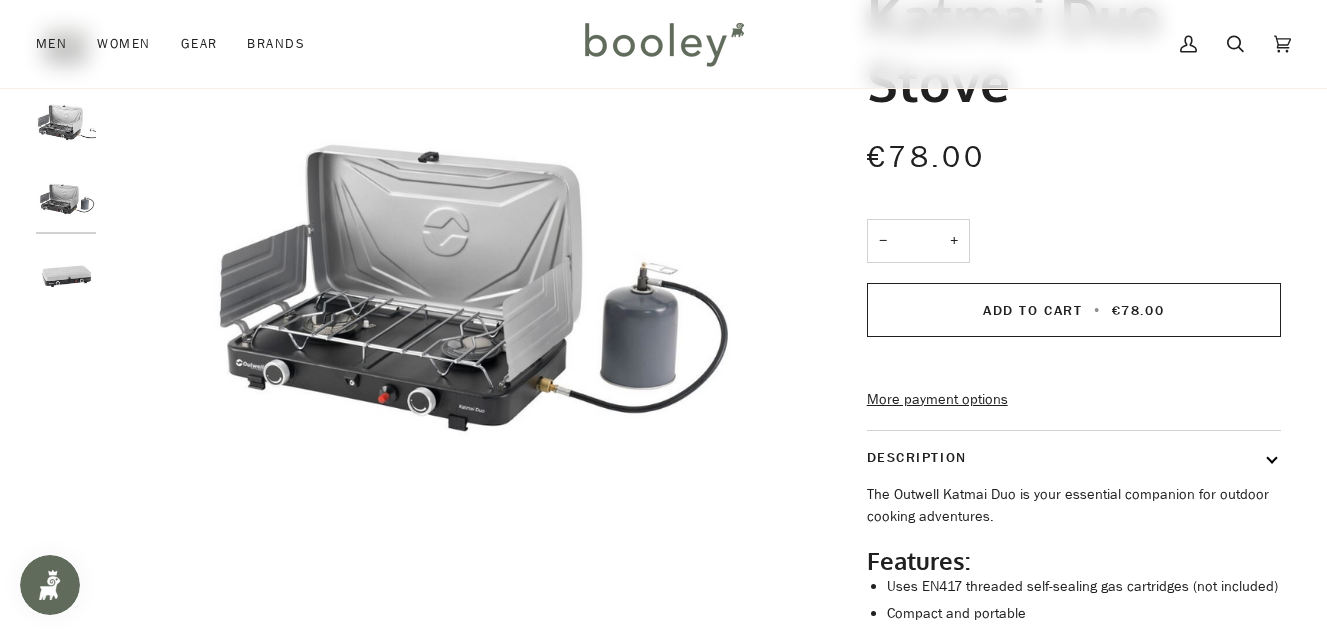 click at bounding box center [66, 277] 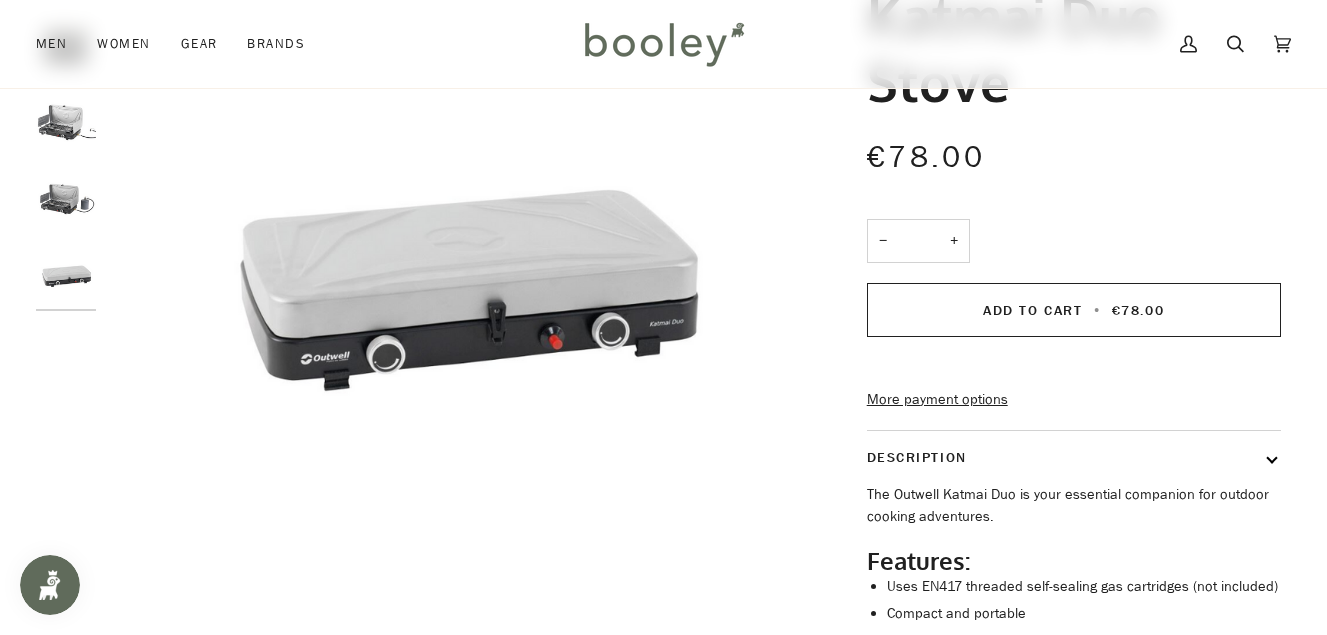 click at bounding box center [66, 200] 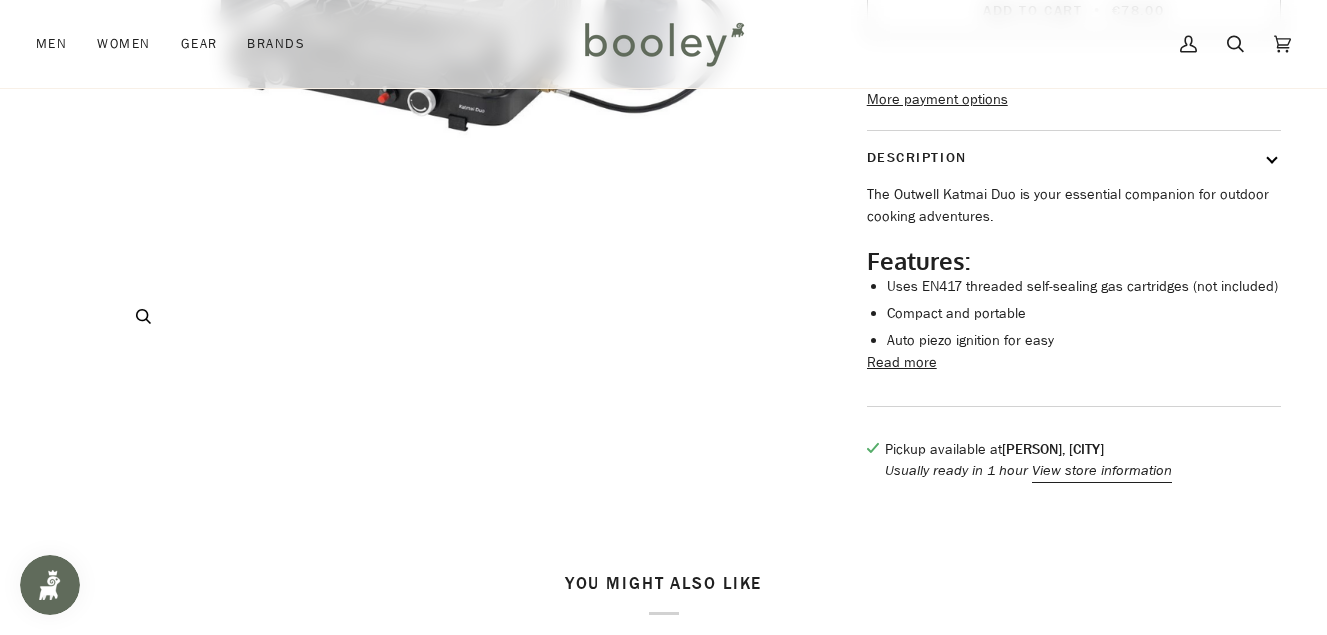 scroll, scrollTop: 900, scrollLeft: 0, axis: vertical 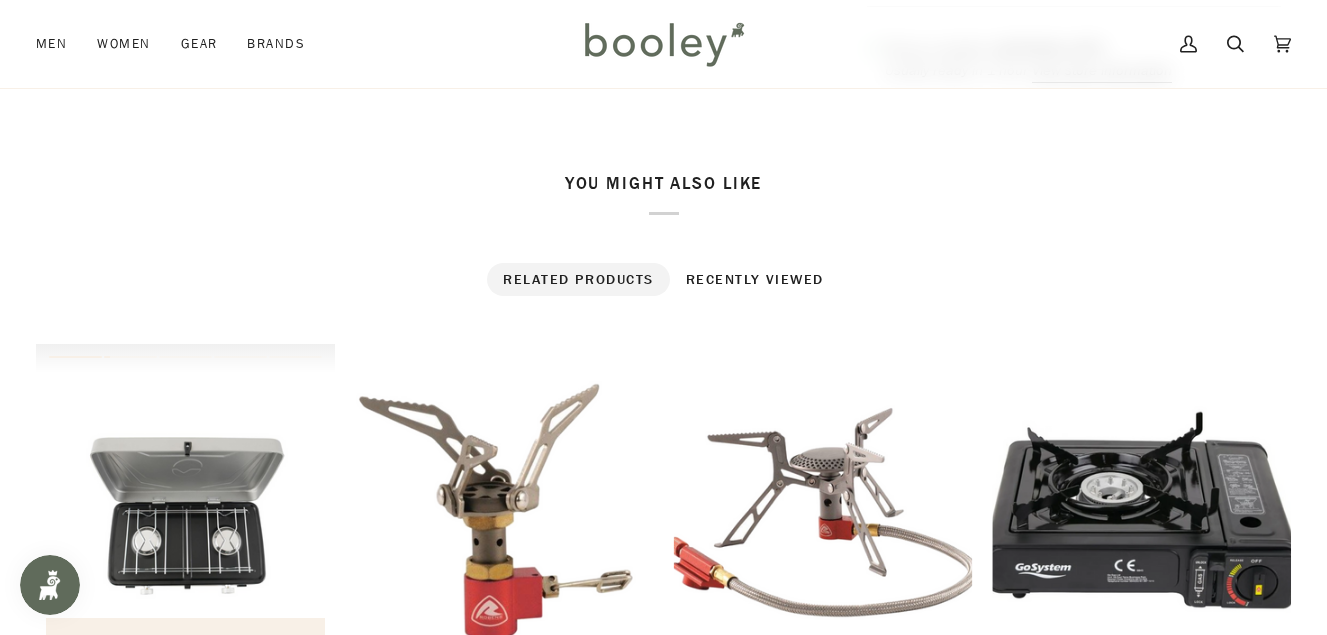click at bounding box center [185, 510] 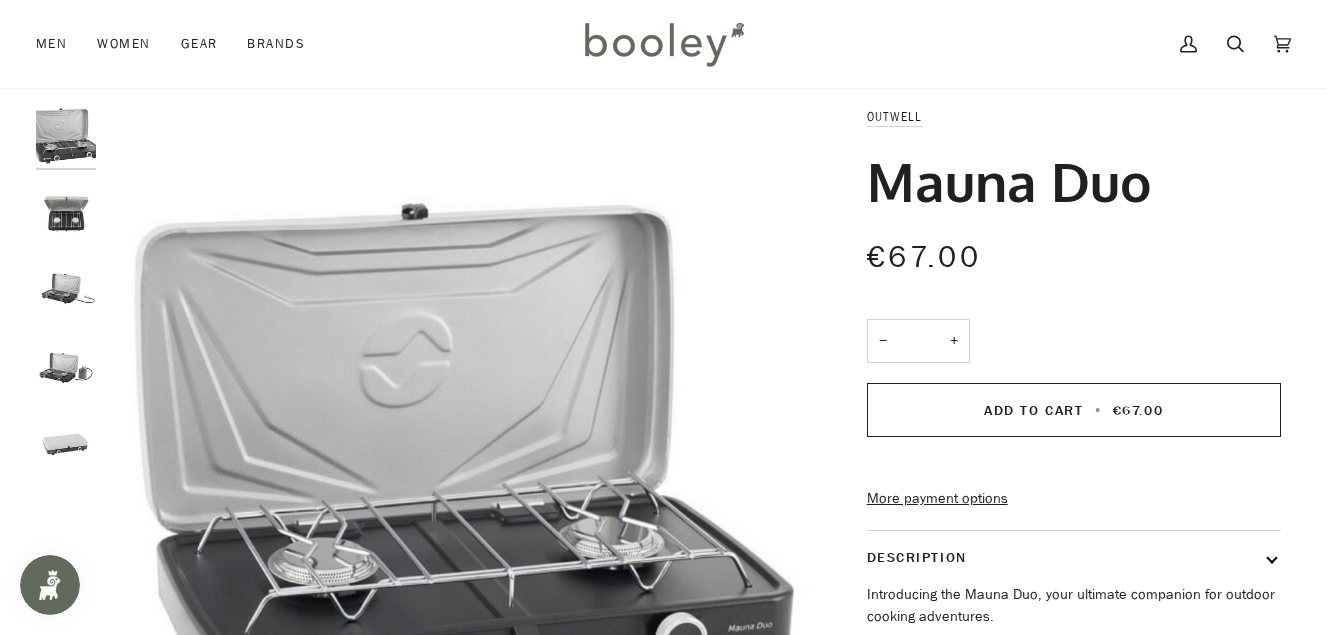 scroll, scrollTop: 0, scrollLeft: 0, axis: both 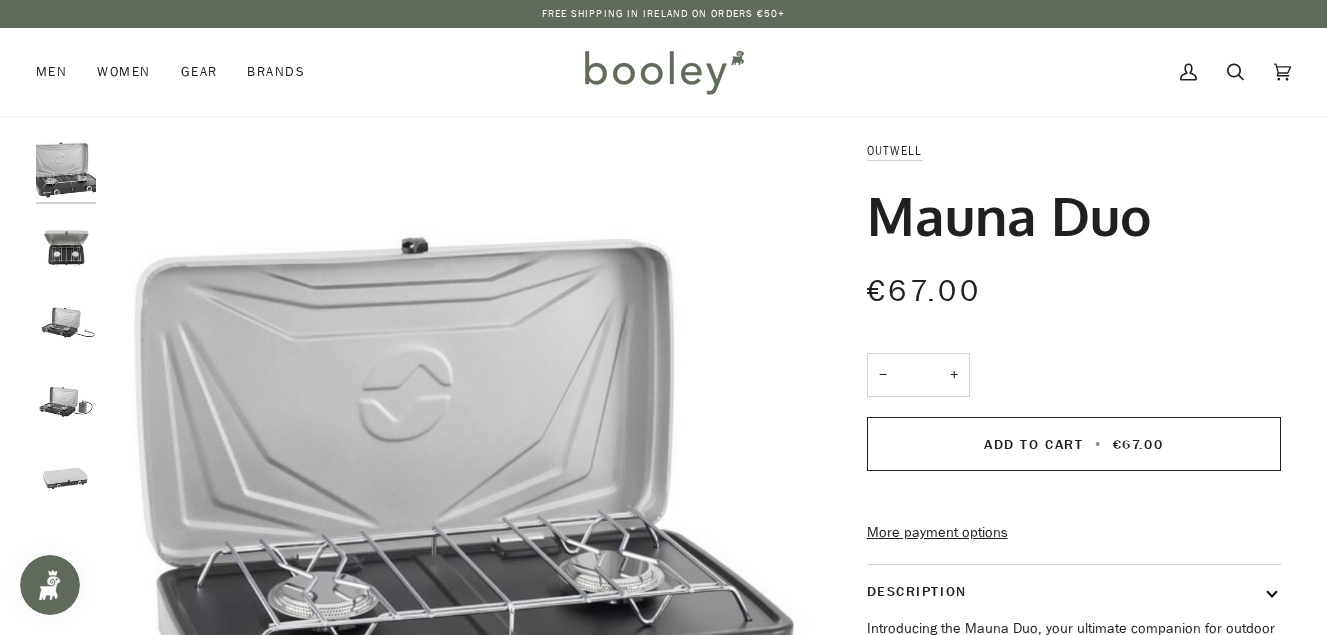 click at bounding box center [66, 247] 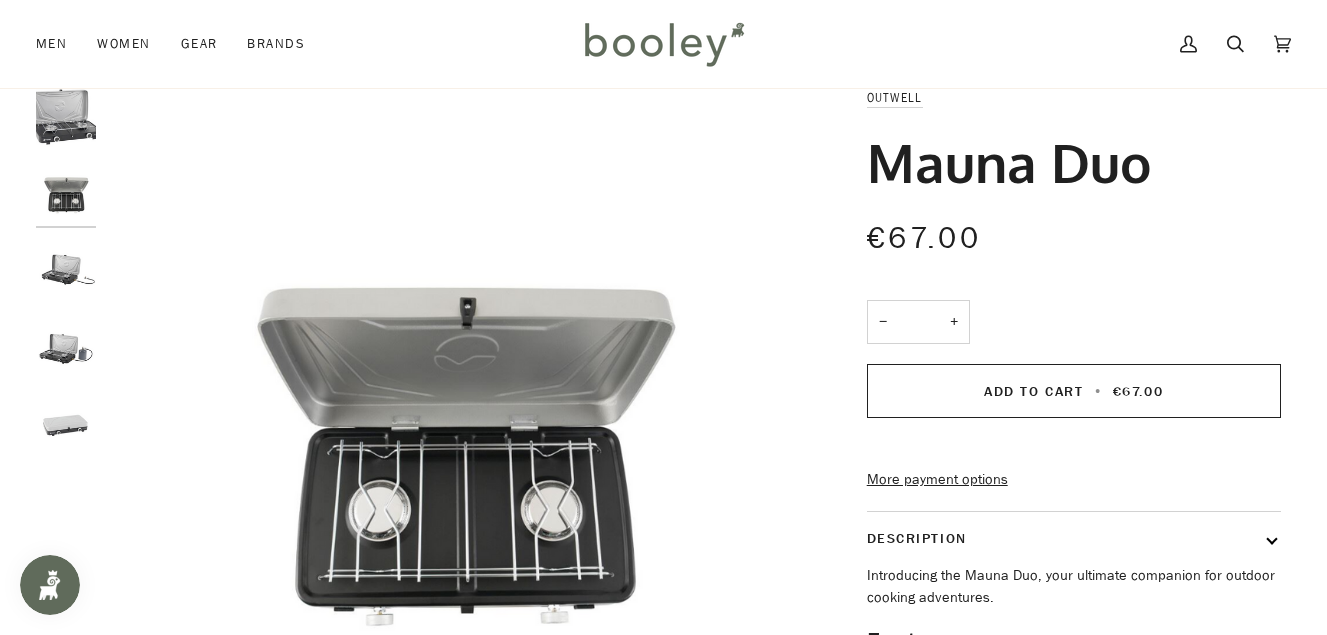 scroll, scrollTop: 100, scrollLeft: 0, axis: vertical 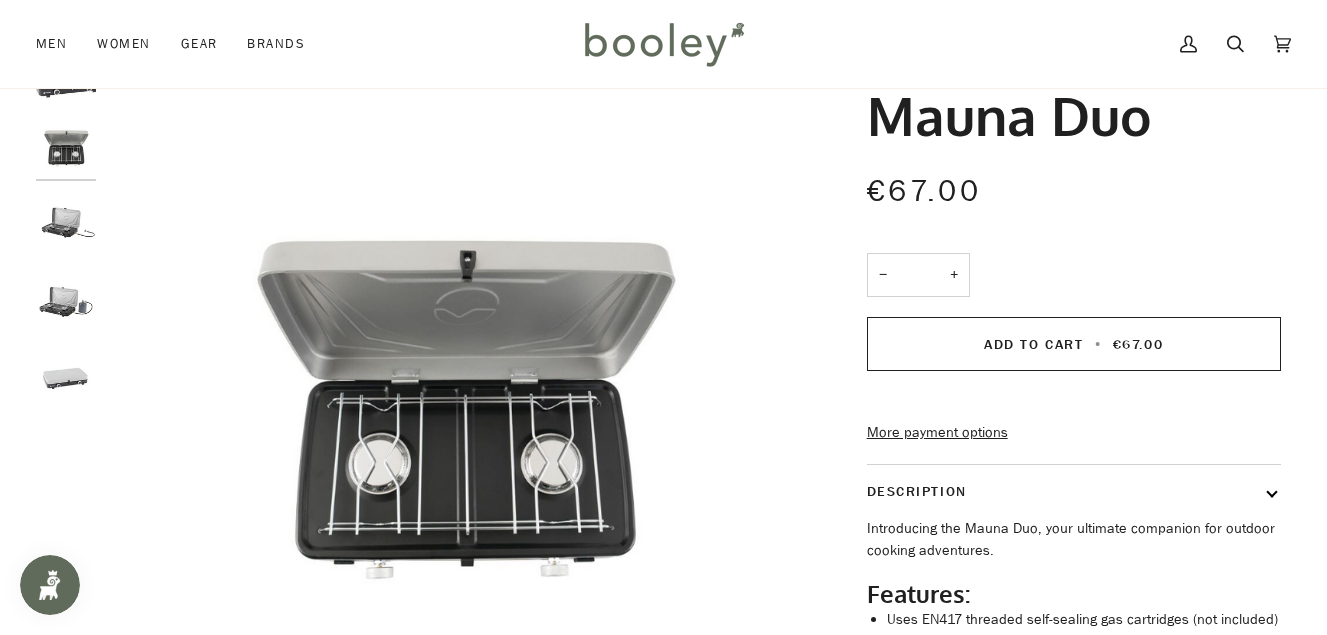 click at bounding box center [66, 223] 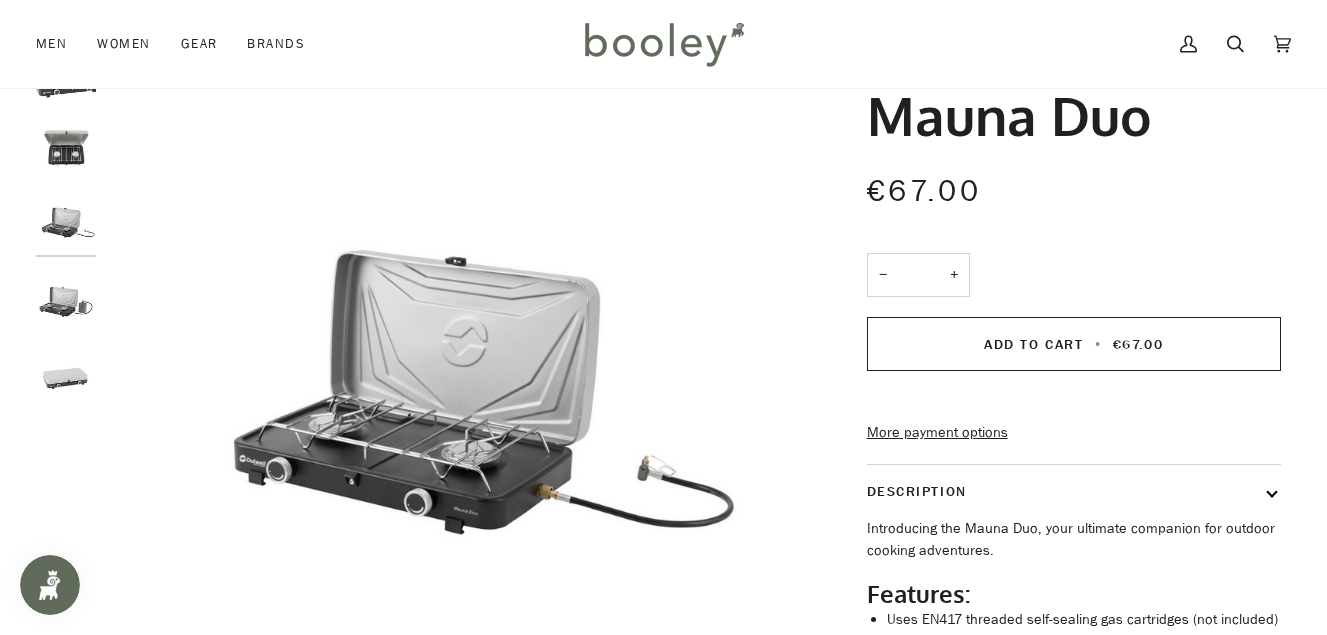click at bounding box center (66, 300) 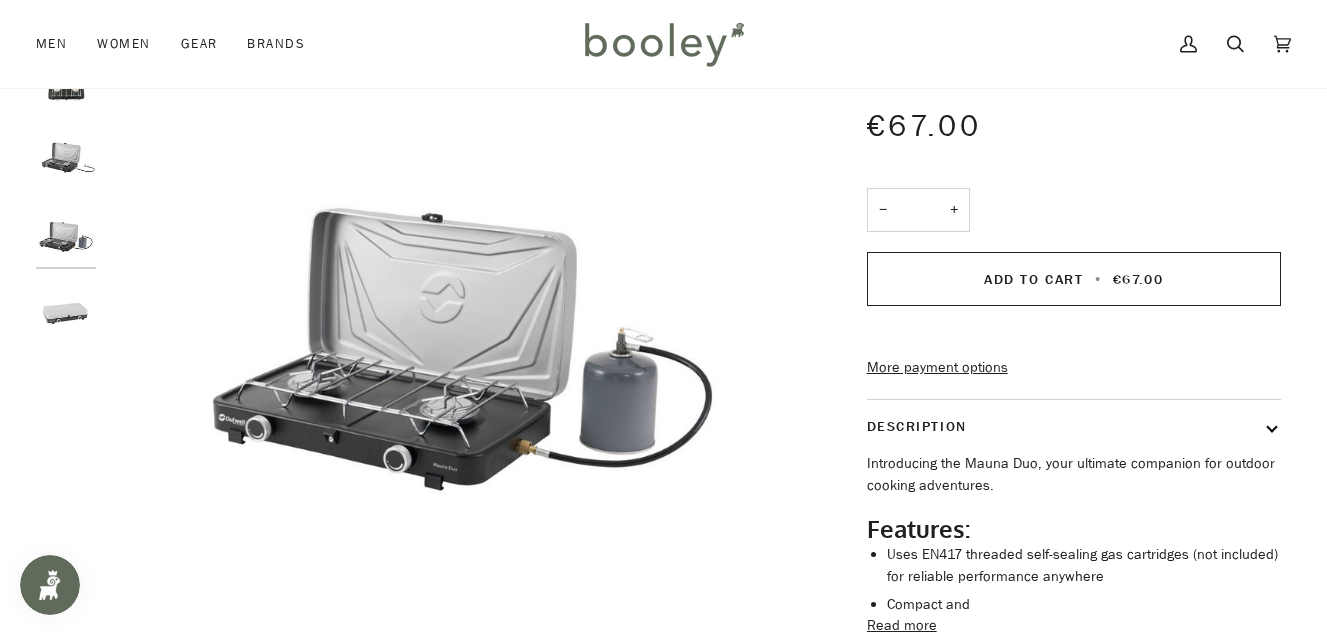scroll, scrollTop: 200, scrollLeft: 0, axis: vertical 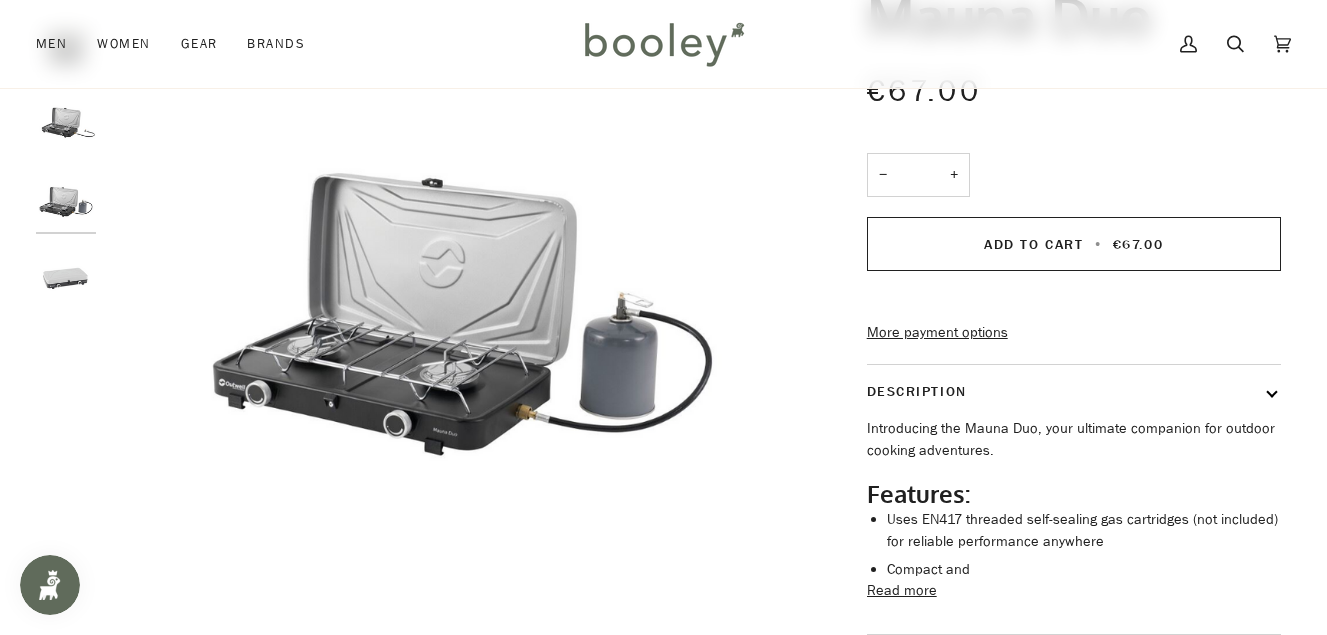 click at bounding box center (66, 277) 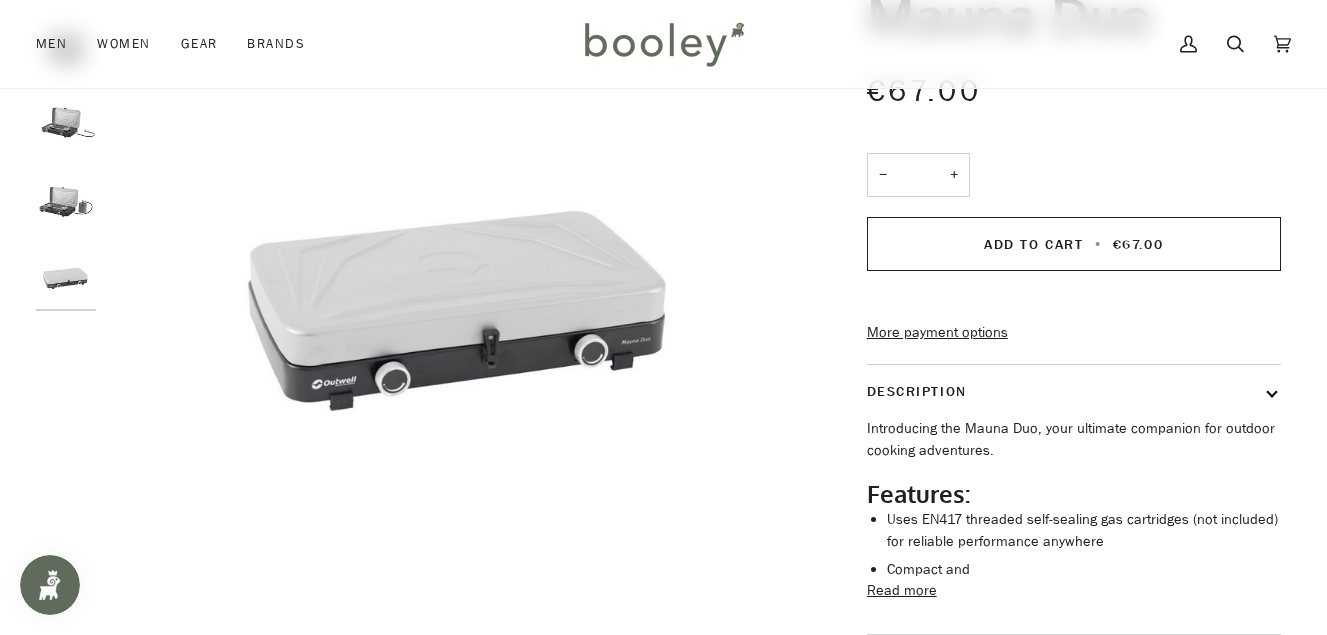 click at bounding box center (66, 200) 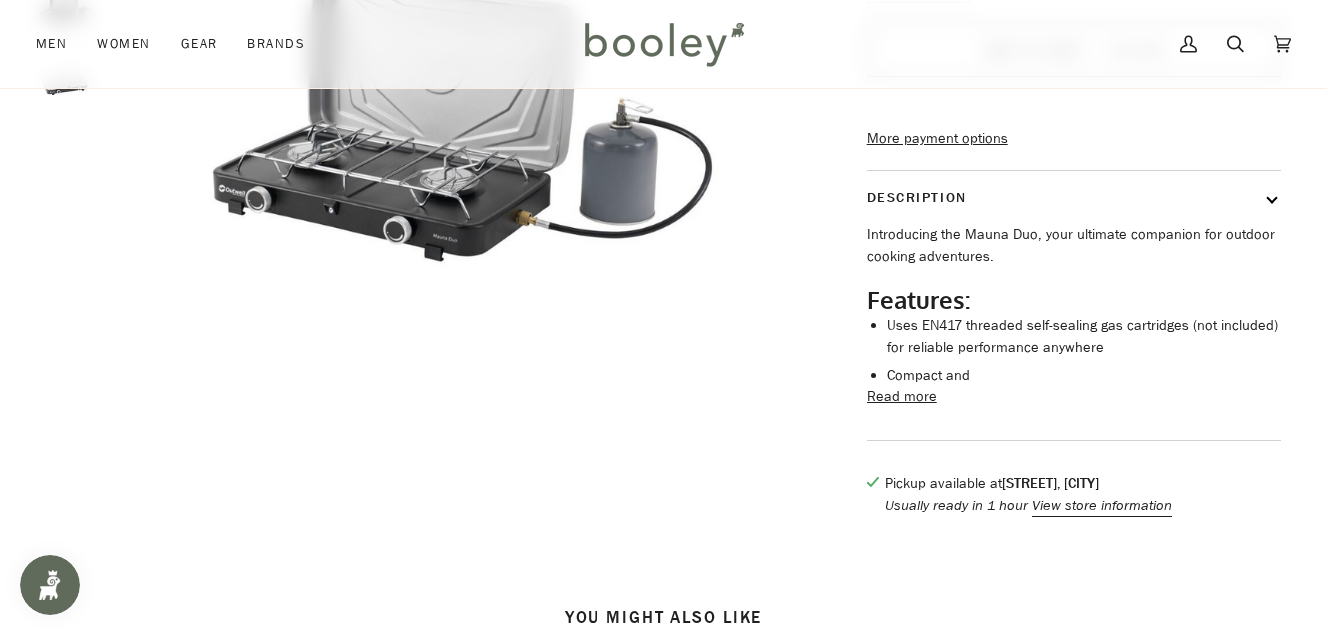 scroll, scrollTop: 0, scrollLeft: 0, axis: both 